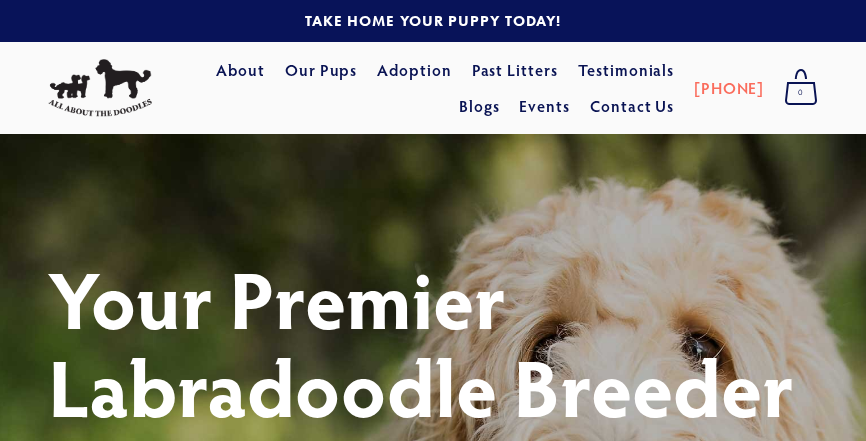 scroll, scrollTop: 0, scrollLeft: 0, axis: both 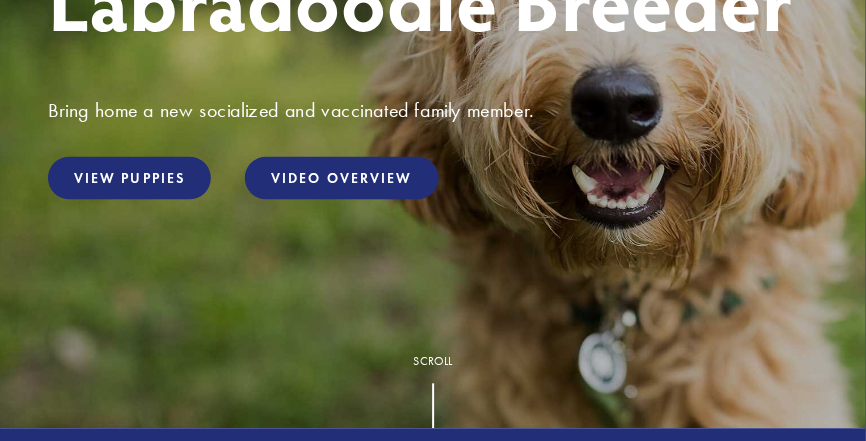 drag, startPoint x: 872, startPoint y: 35, endPoint x: 857, endPoint y: 63, distance: 31.764761 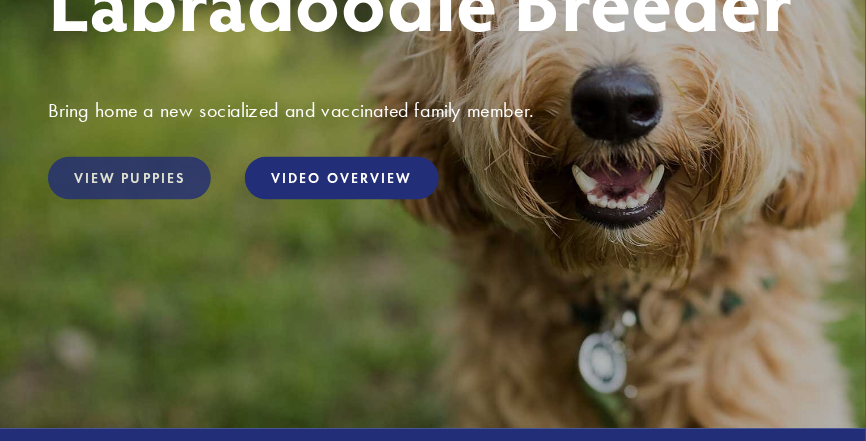 click on "View Puppies" at bounding box center [129, 178] 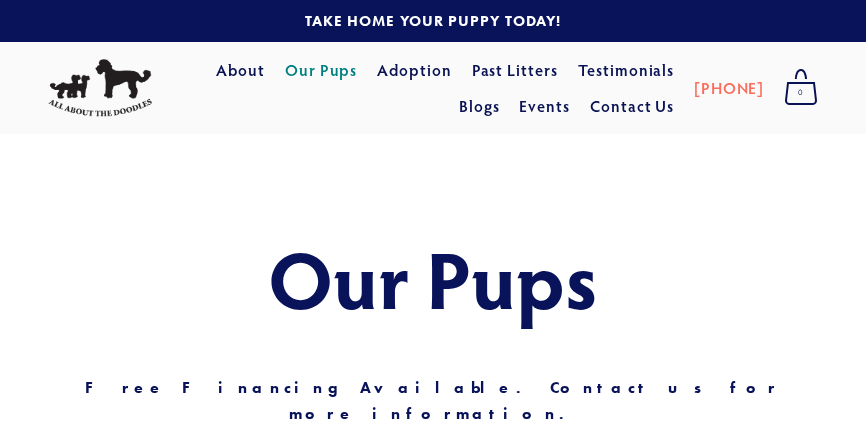 scroll, scrollTop: 0, scrollLeft: 0, axis: both 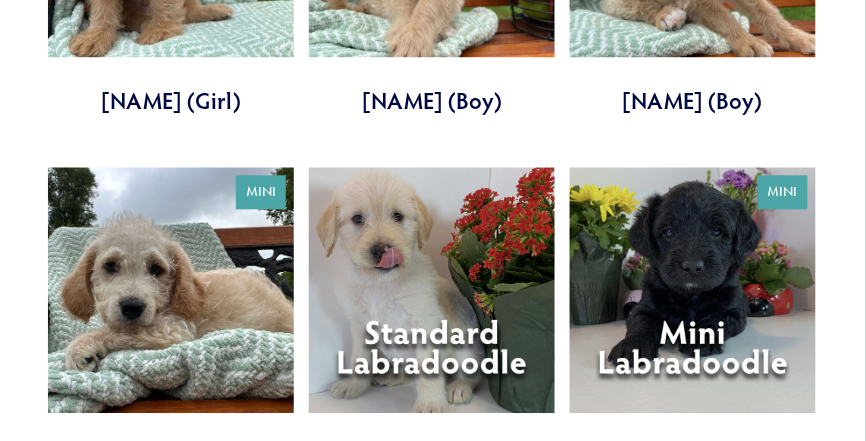 click at bounding box center (693, 320) 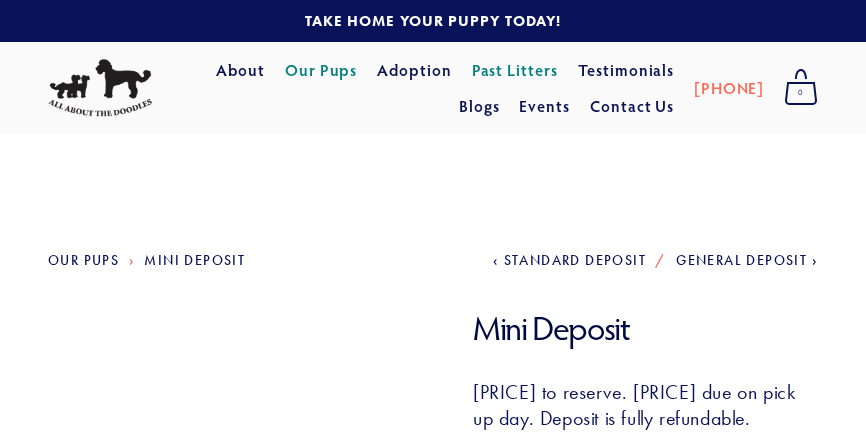 scroll, scrollTop: 0, scrollLeft: 0, axis: both 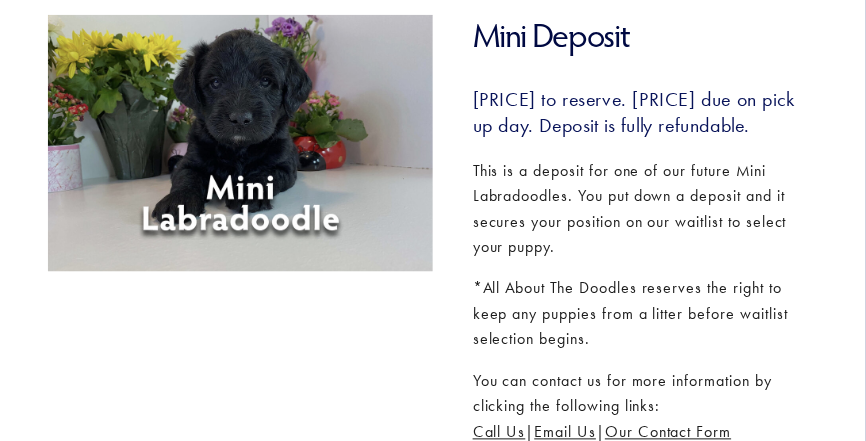 click at bounding box center [240, 143] 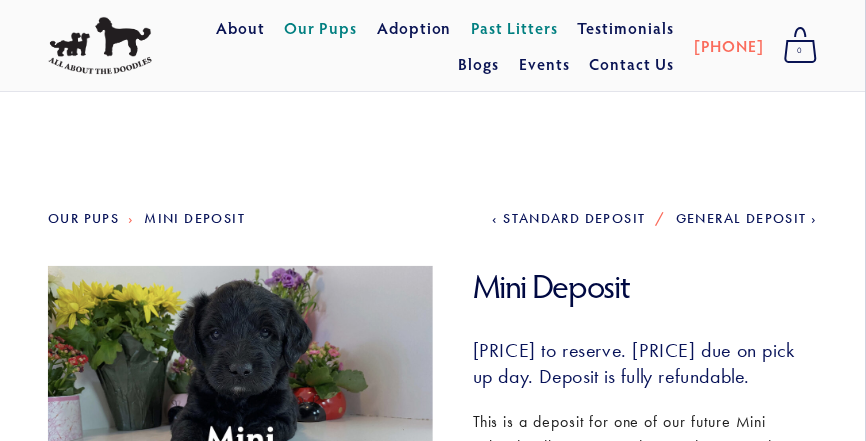 scroll, scrollTop: 0, scrollLeft: 0, axis: both 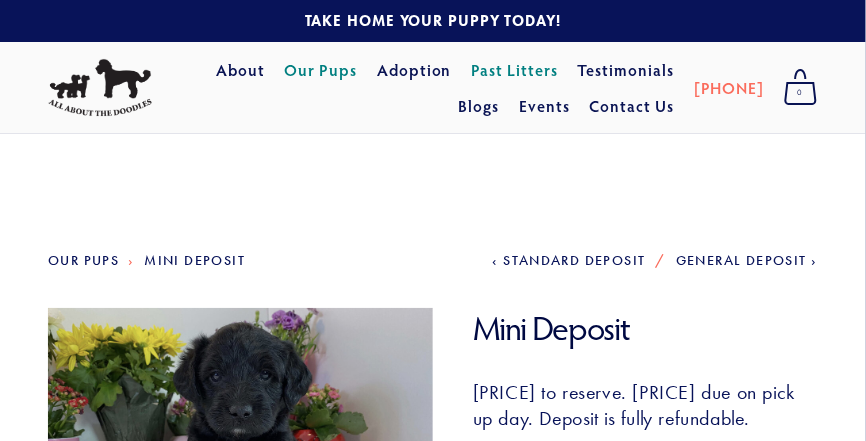 click on "Our Pups" at bounding box center [321, 70] 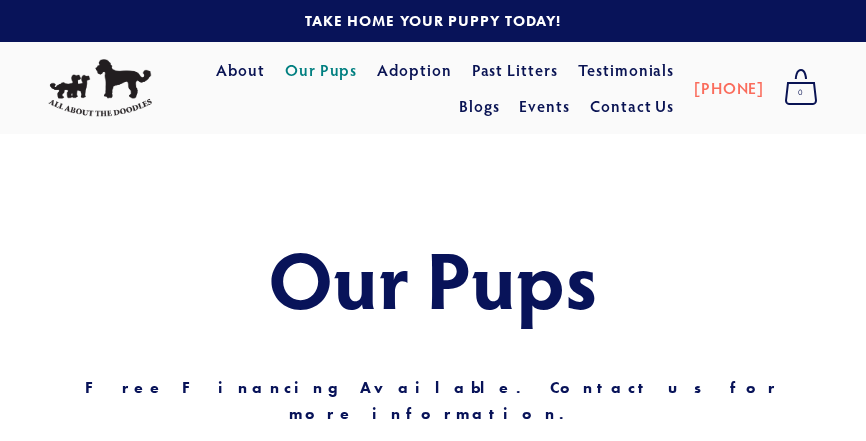 scroll, scrollTop: 0, scrollLeft: 0, axis: both 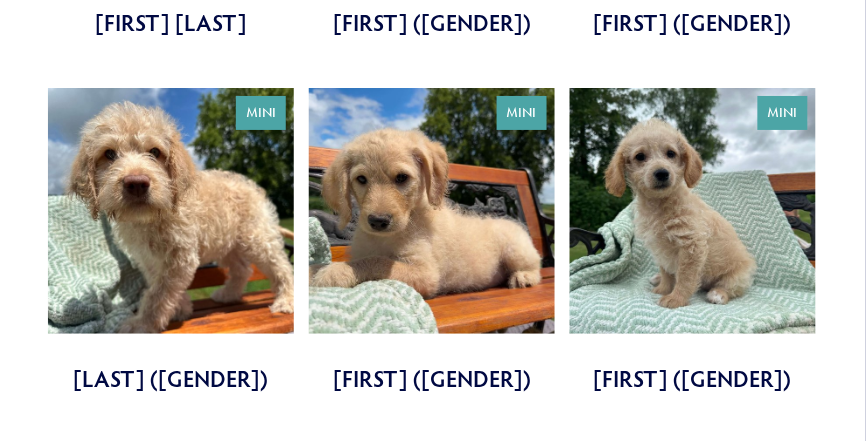 click at bounding box center [432, 241] 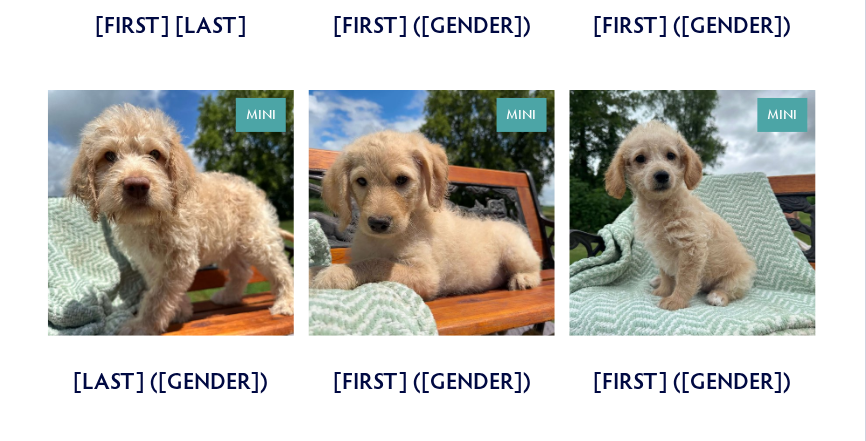 click at bounding box center [693, 243] 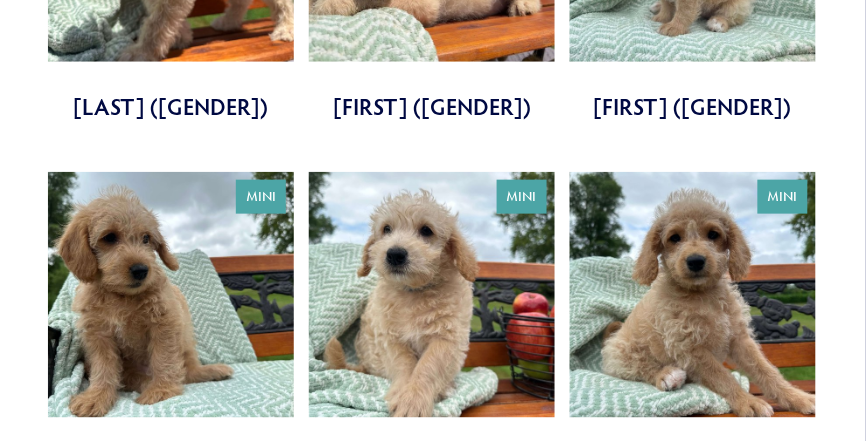 scroll, scrollTop: 1427, scrollLeft: 0, axis: vertical 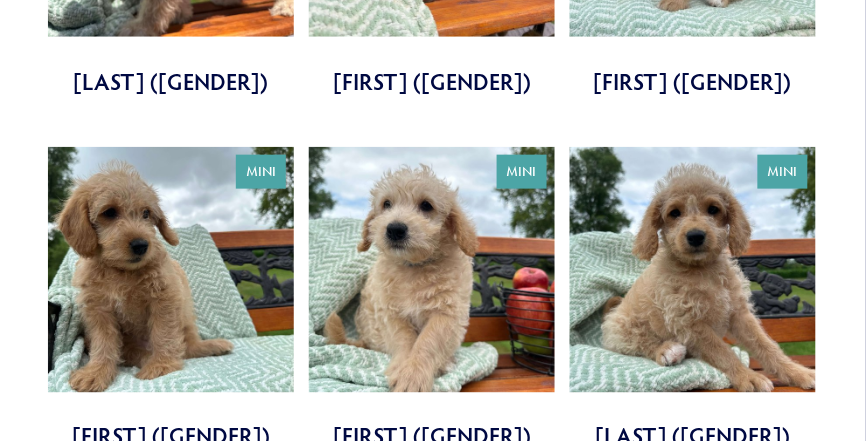 click at bounding box center (171, 300) 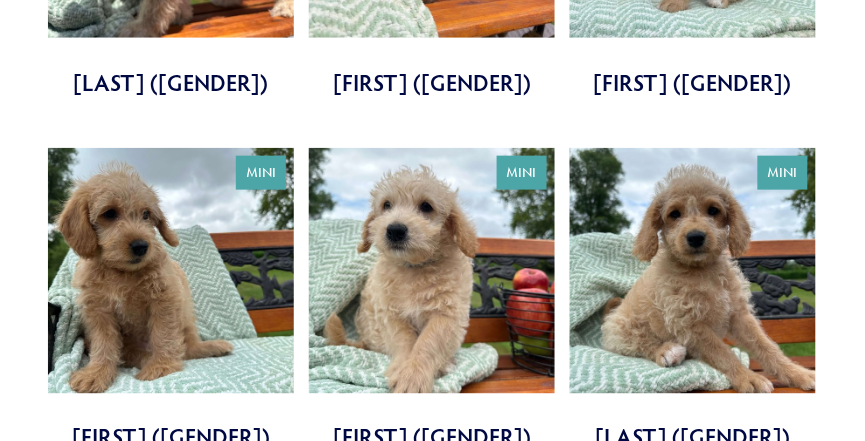 click at bounding box center (171, 301) 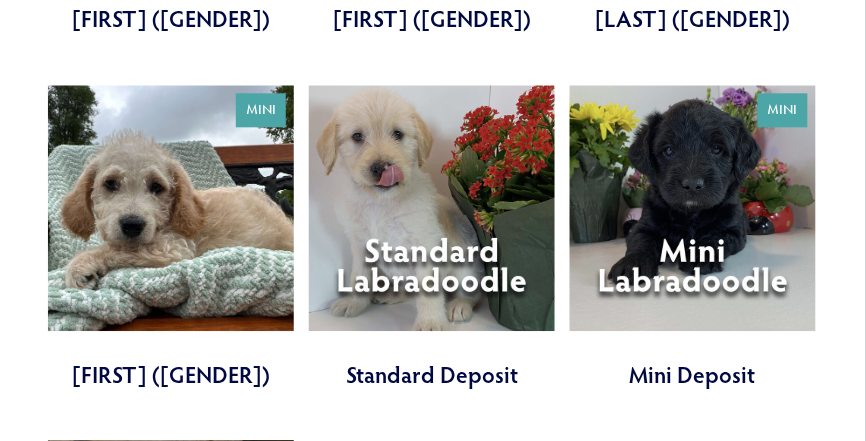 scroll, scrollTop: 1851, scrollLeft: 0, axis: vertical 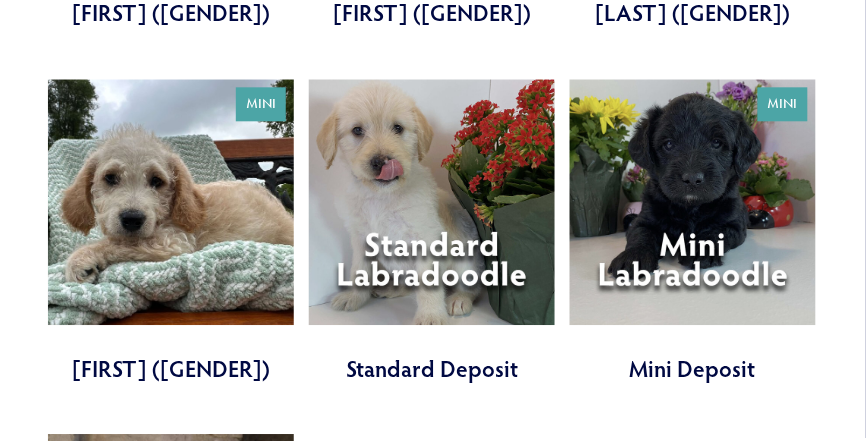 click at bounding box center (171, 232) 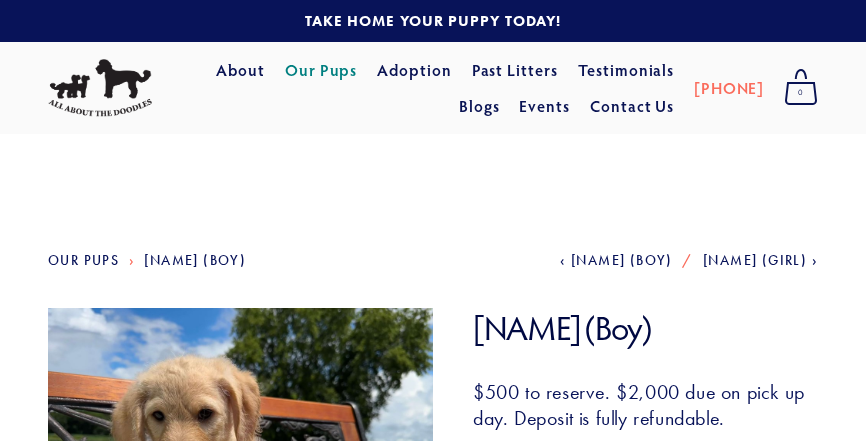 scroll, scrollTop: 0, scrollLeft: 0, axis: both 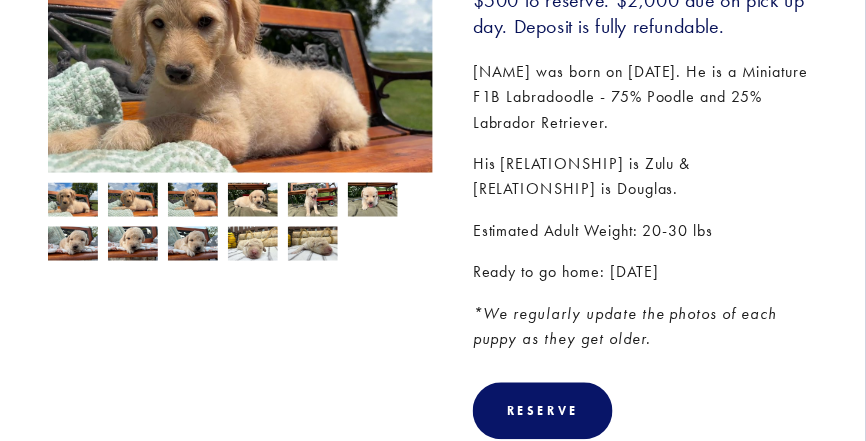 drag, startPoint x: 869, startPoint y: 99, endPoint x: 843, endPoint y: 188, distance: 92.72001 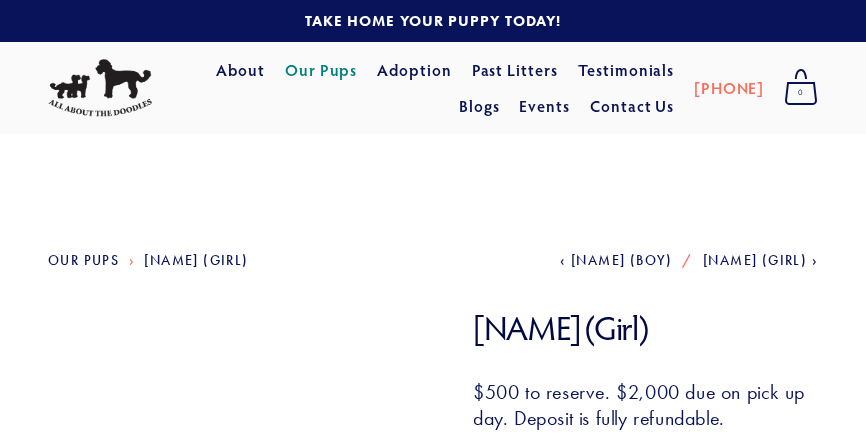 scroll, scrollTop: 0, scrollLeft: 0, axis: both 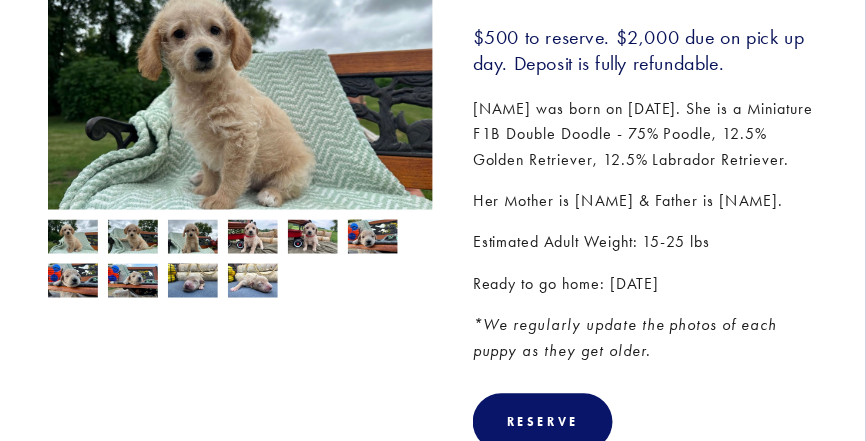 drag, startPoint x: 872, startPoint y: 83, endPoint x: 836, endPoint y: 162, distance: 86.815895 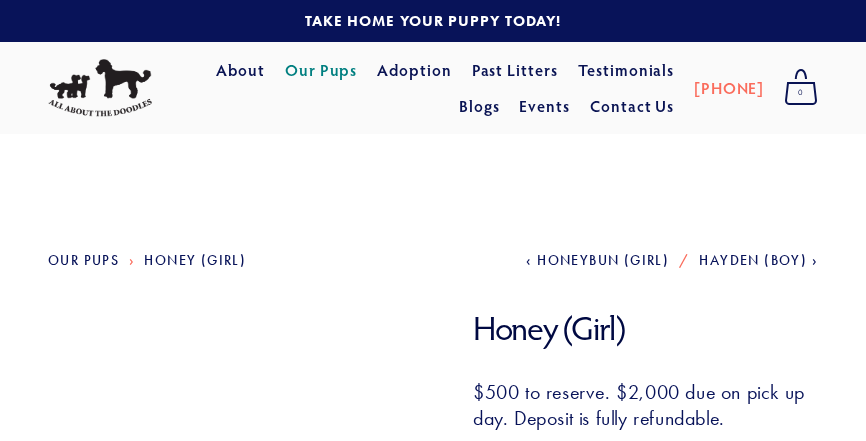 scroll, scrollTop: 0, scrollLeft: 0, axis: both 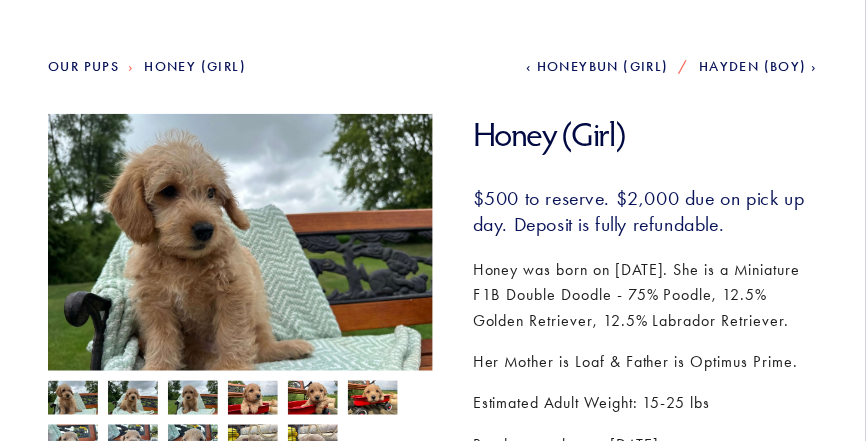 click at bounding box center (133, 400) 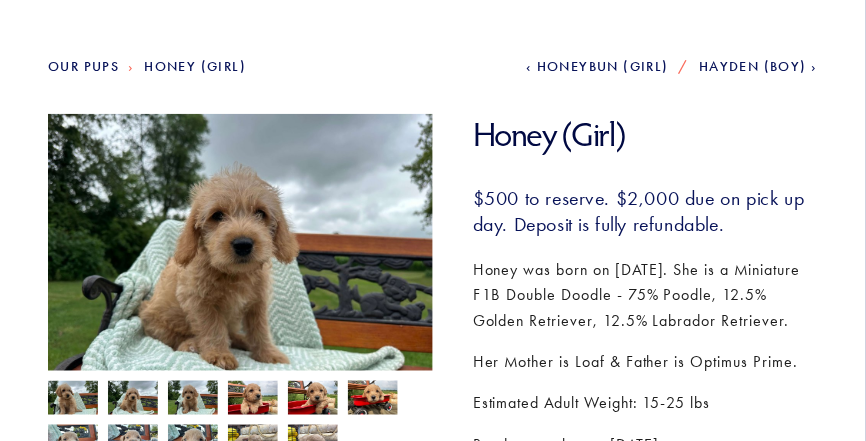 click at bounding box center [193, 398] 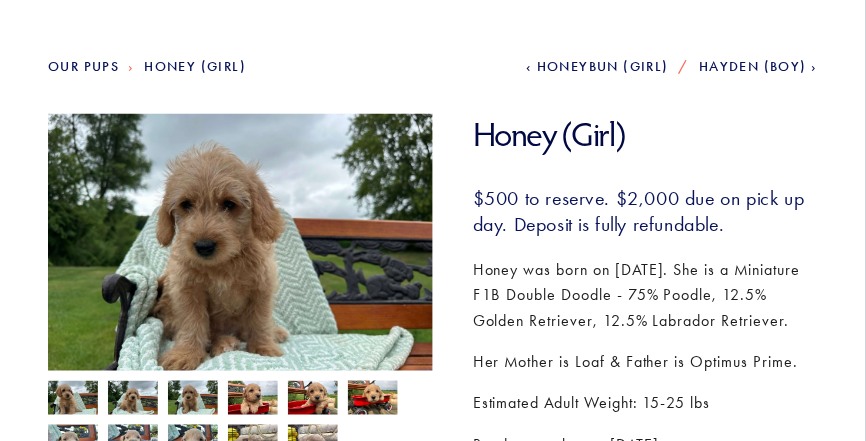 click at bounding box center [253, 400] 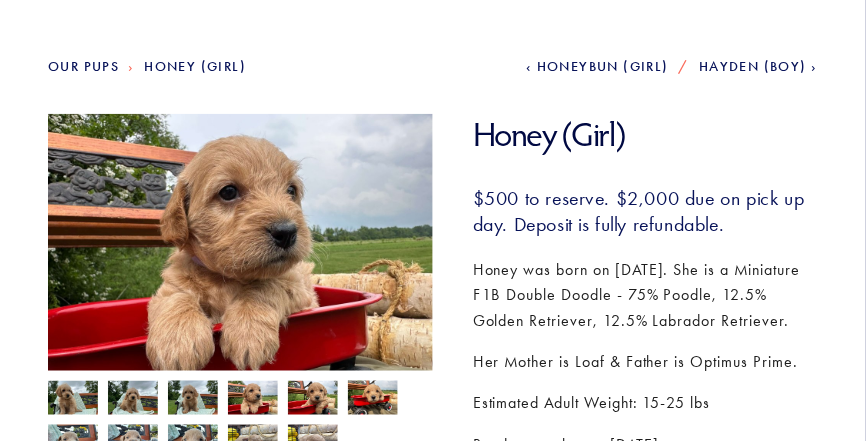 click at bounding box center (373, 398) 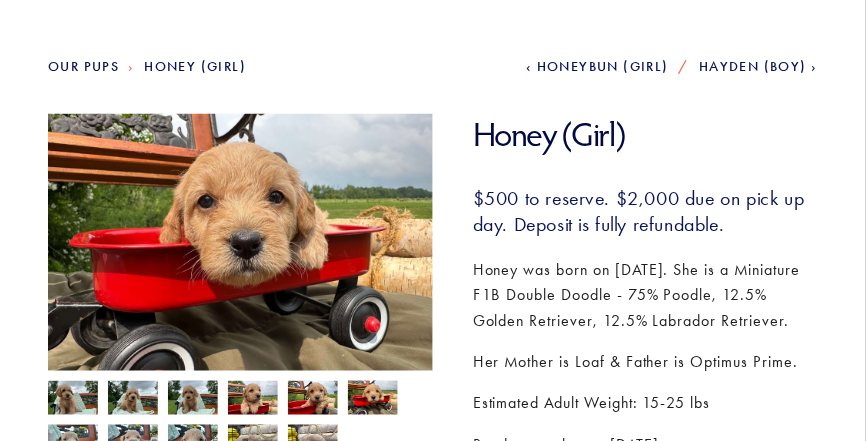 click at bounding box center [73, 400] 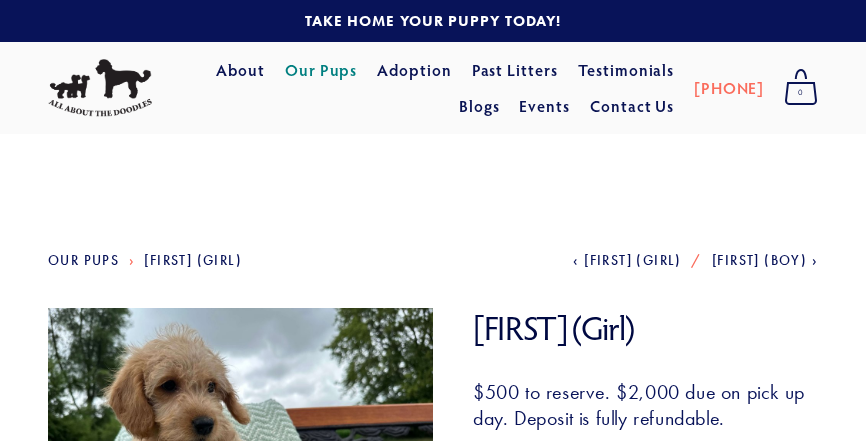 scroll, scrollTop: 0, scrollLeft: 0, axis: both 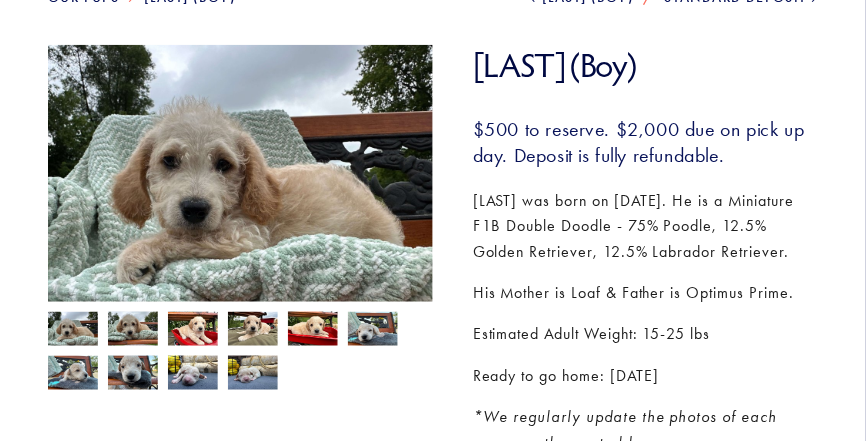 drag, startPoint x: 871, startPoint y: 90, endPoint x: 850, endPoint y: 150, distance: 63.56886 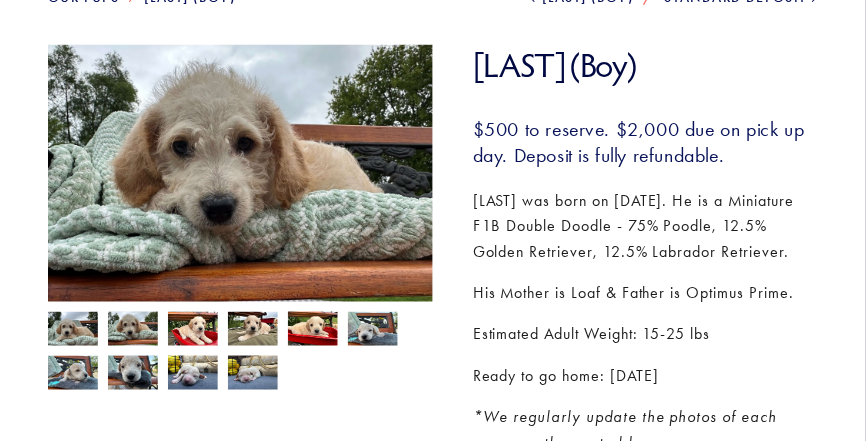 click at bounding box center [193, 331] 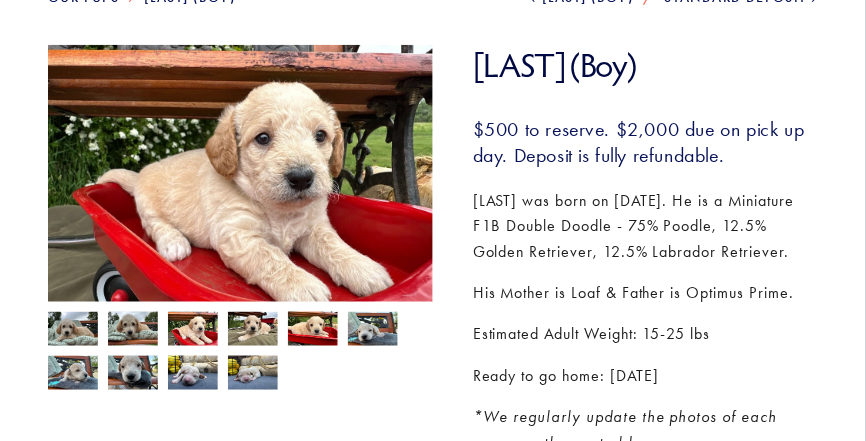 click at bounding box center (235, 346) 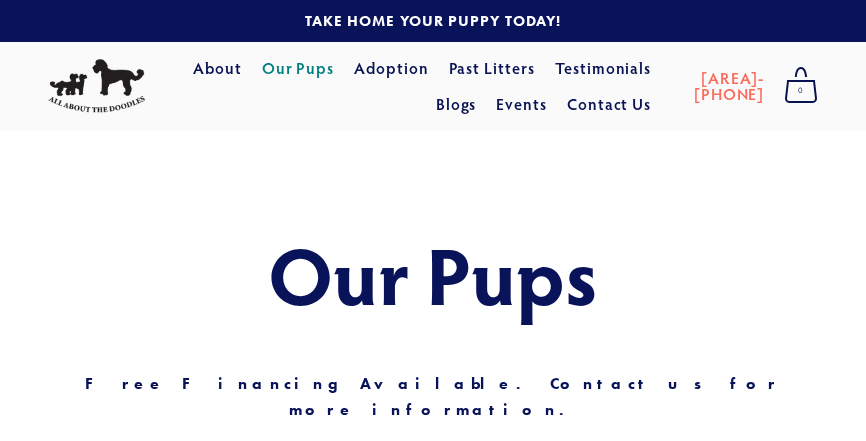 scroll, scrollTop: 0, scrollLeft: 0, axis: both 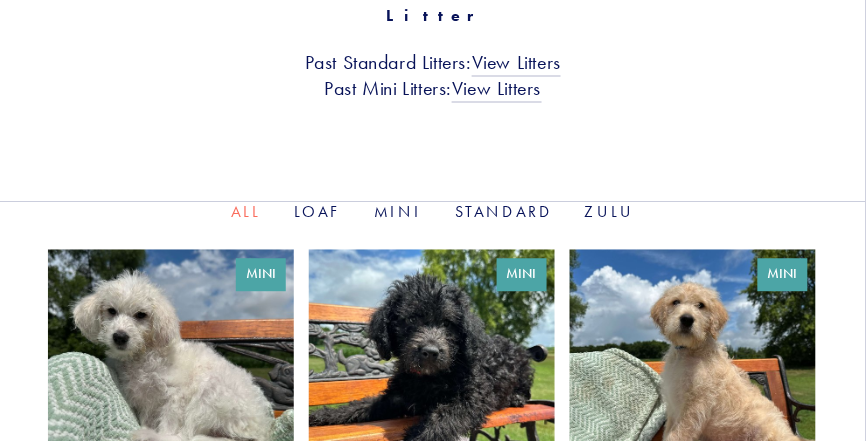 click on "Zulu" at bounding box center [610, 212] 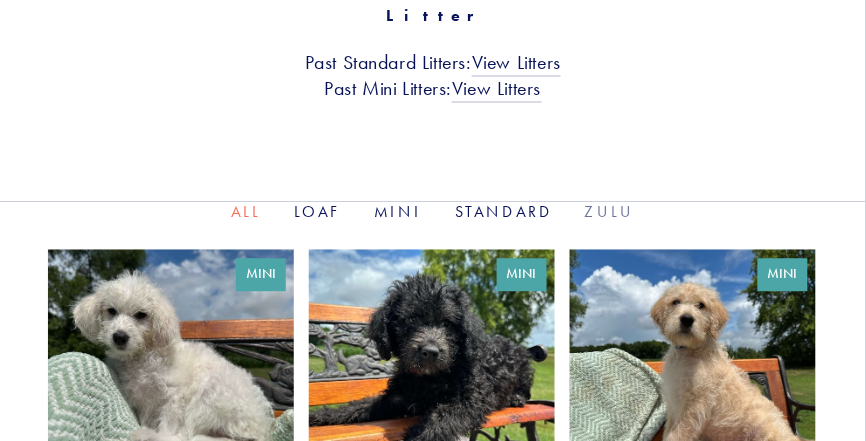 click on "Zulu" at bounding box center (610, 211) 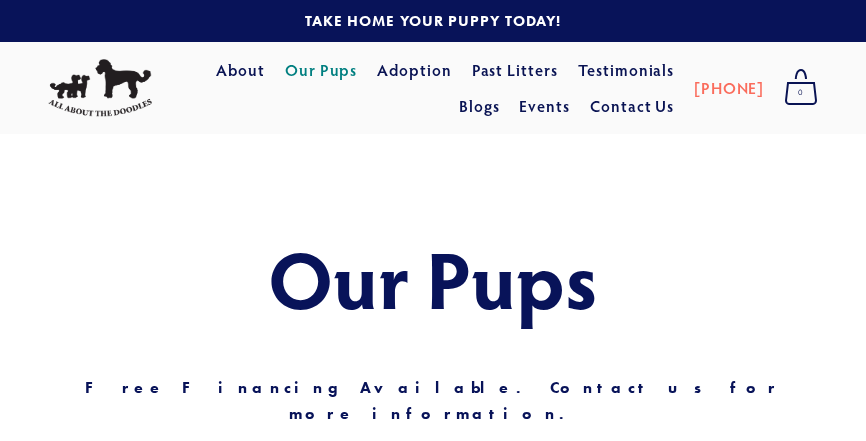 scroll, scrollTop: 0, scrollLeft: 0, axis: both 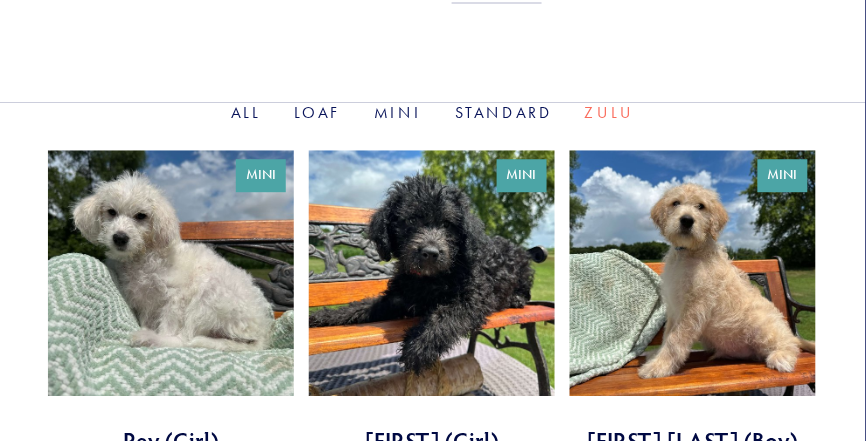 click at bounding box center (171, 303) 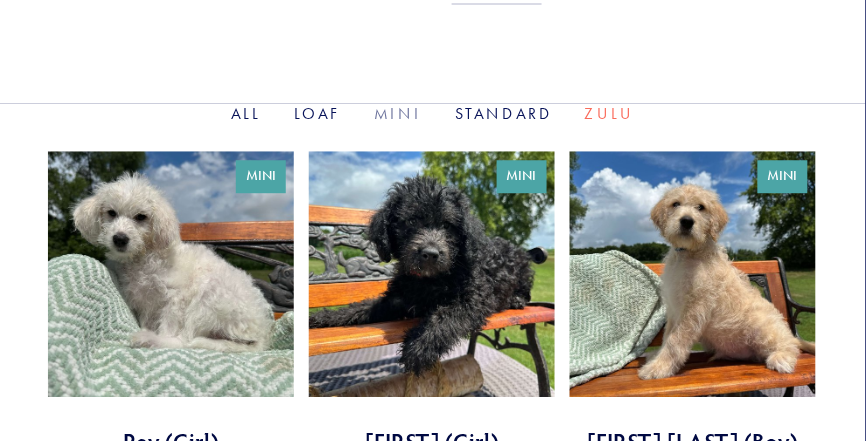 click on "Mini" at bounding box center [398, 113] 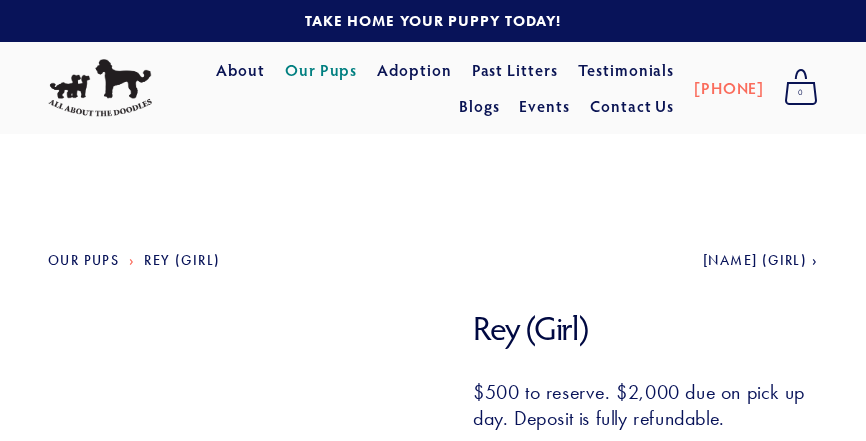 scroll, scrollTop: 0, scrollLeft: 0, axis: both 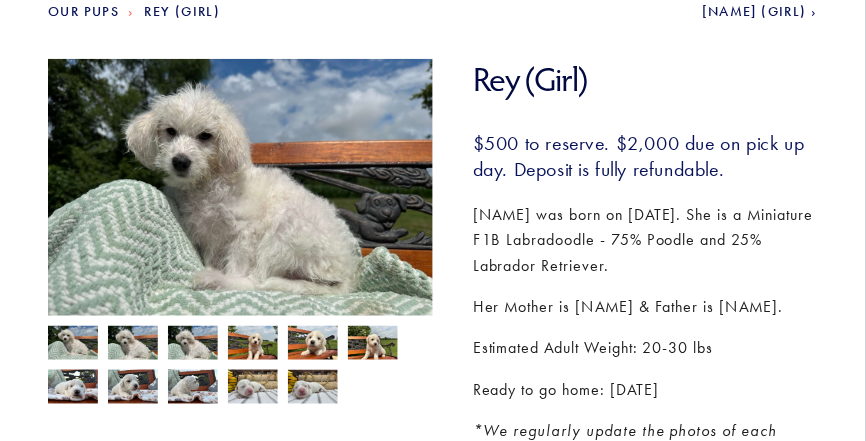drag, startPoint x: 871, startPoint y: 76, endPoint x: 864, endPoint y: 133, distance: 57.428215 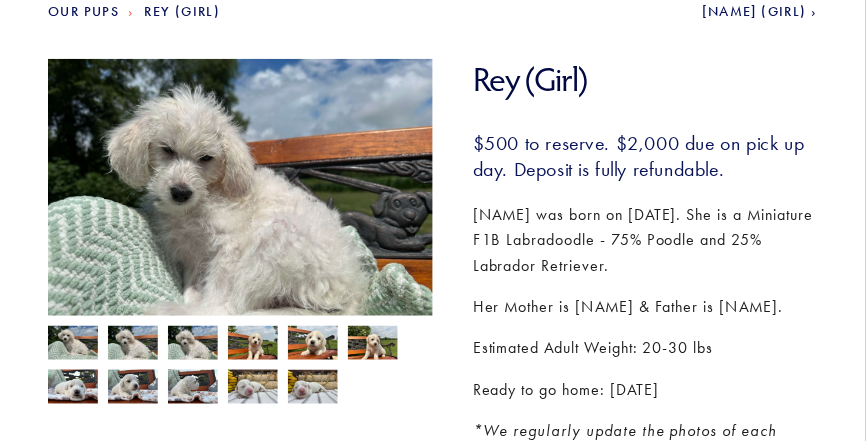 click at bounding box center [193, 345] 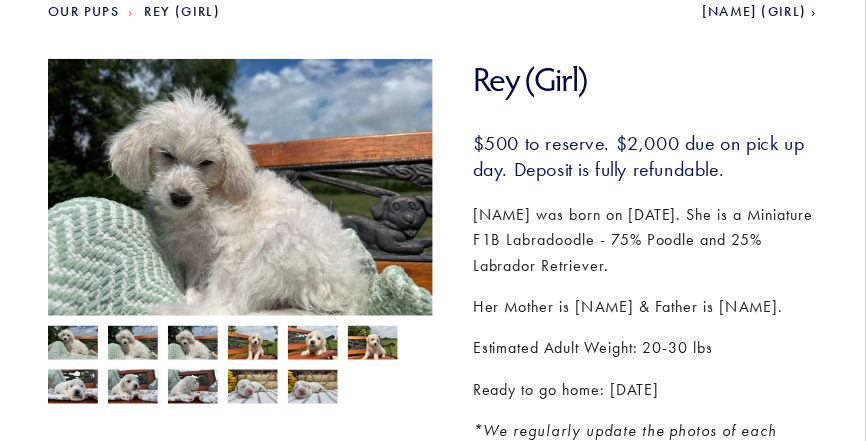click at bounding box center [253, 345] 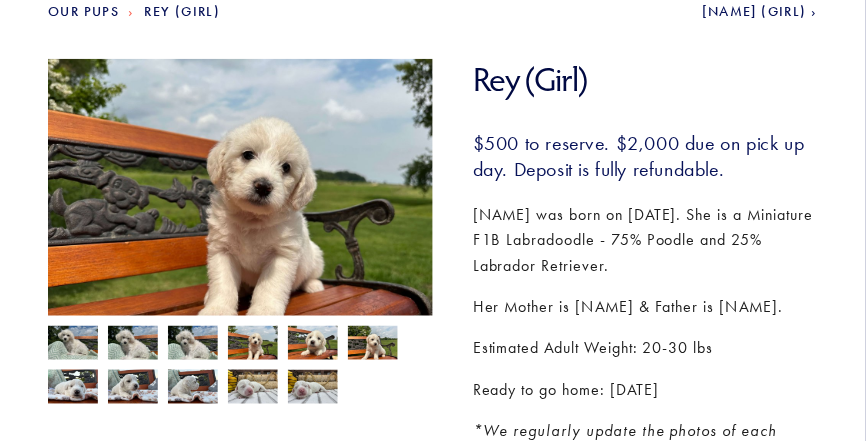click at bounding box center [313, 345] 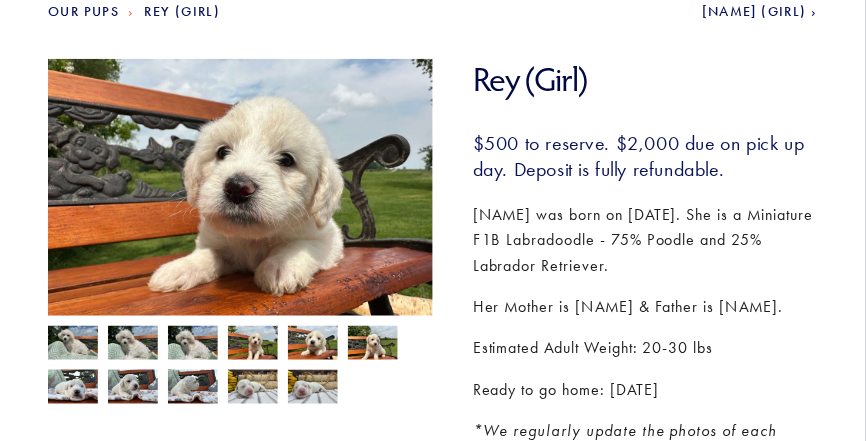 click at bounding box center (373, 345) 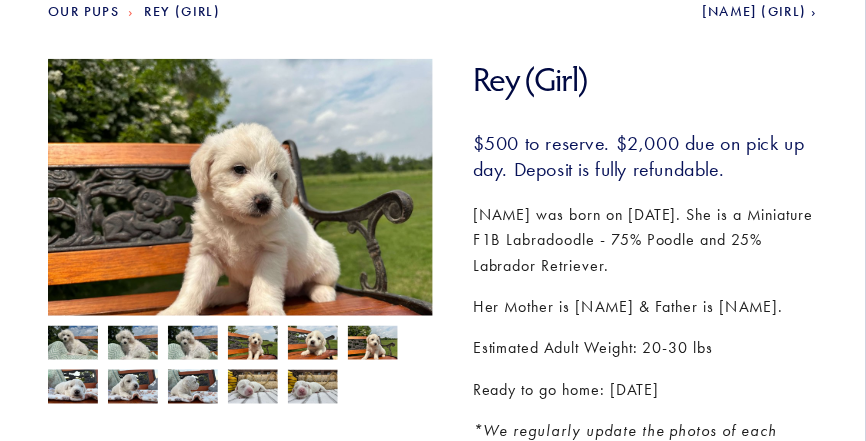 click at bounding box center (313, 389) 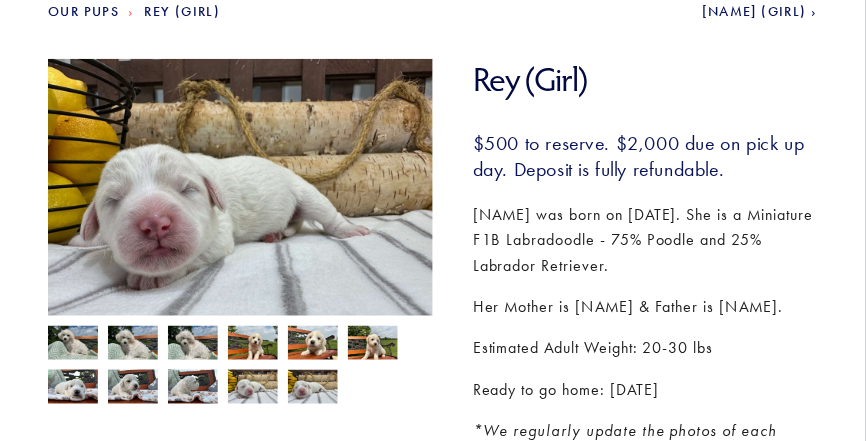 drag, startPoint x: 260, startPoint y: 383, endPoint x: 247, endPoint y: 383, distance: 13 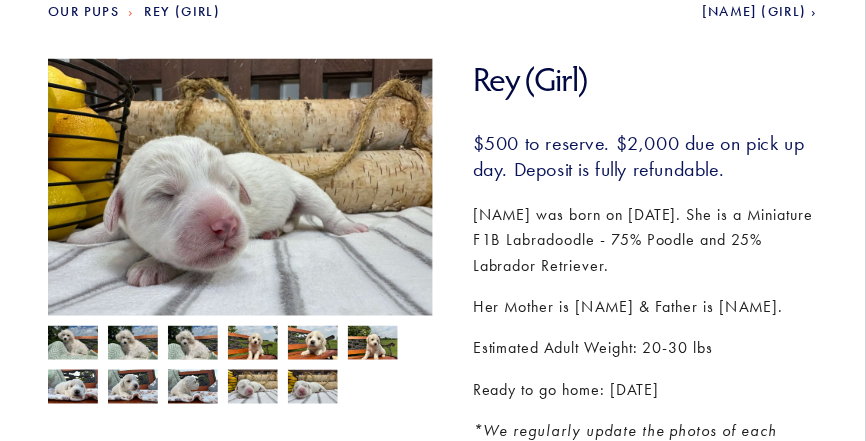 drag, startPoint x: 196, startPoint y: 385, endPoint x: 154, endPoint y: 386, distance: 42.0119 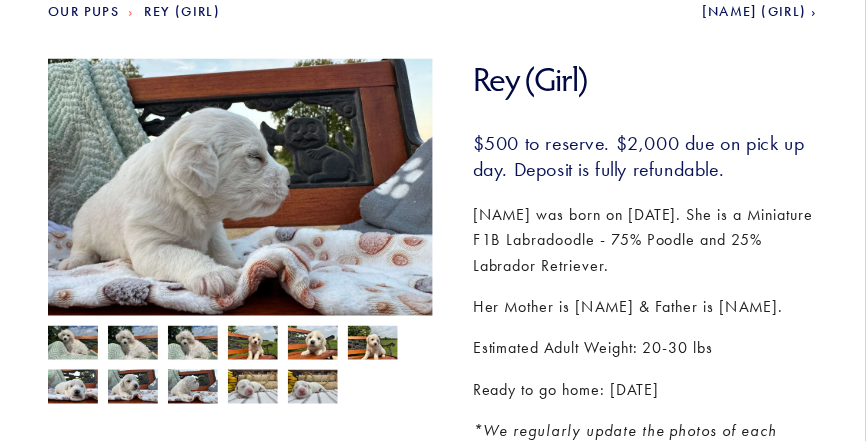 click at bounding box center [133, 387] 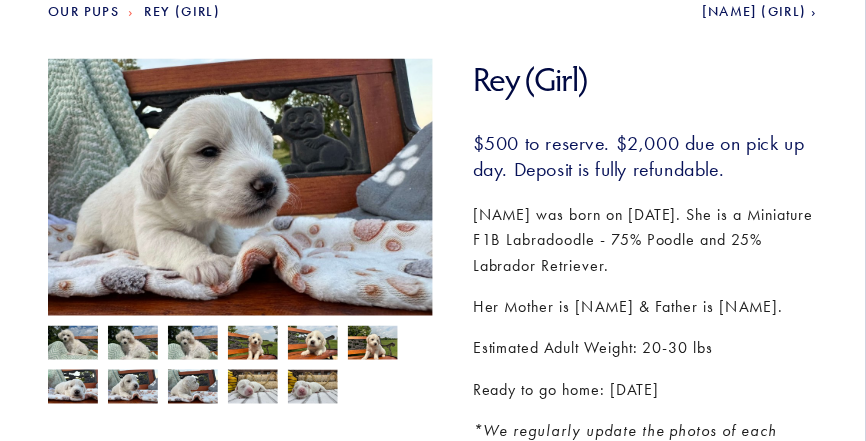 click on "Our Pups
Rey (Girl)
Next Ahsoka (Girl)
Rey (Girl)" at bounding box center [433, 499] 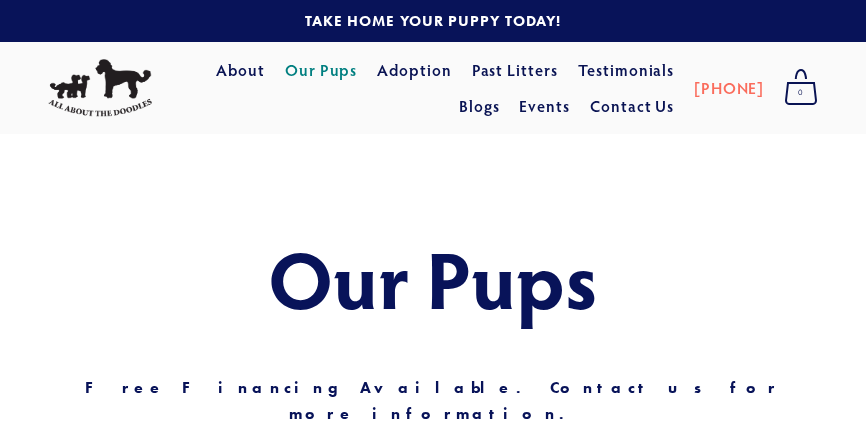 scroll, scrollTop: 0, scrollLeft: 0, axis: both 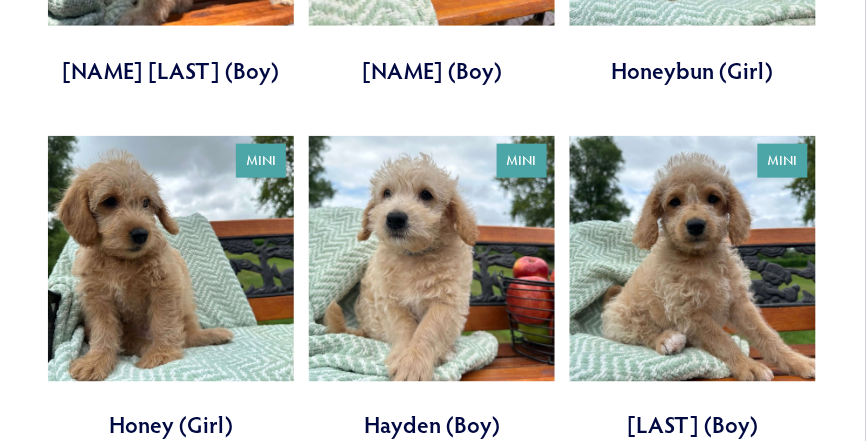 click at bounding box center [171, 289] 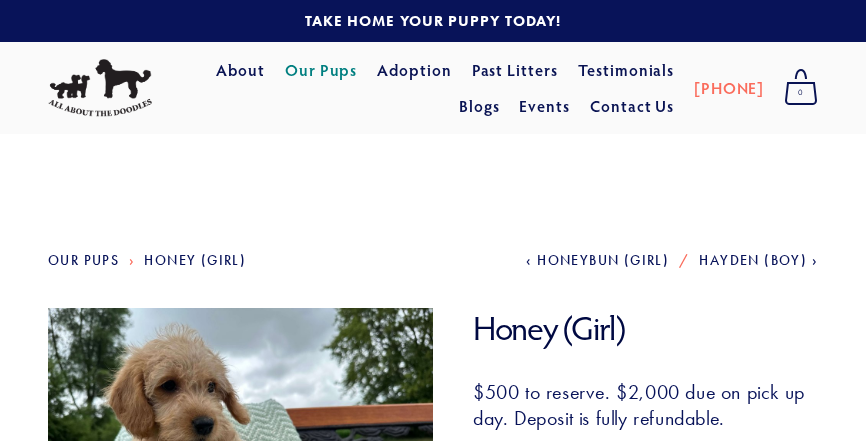 scroll, scrollTop: 0, scrollLeft: 0, axis: both 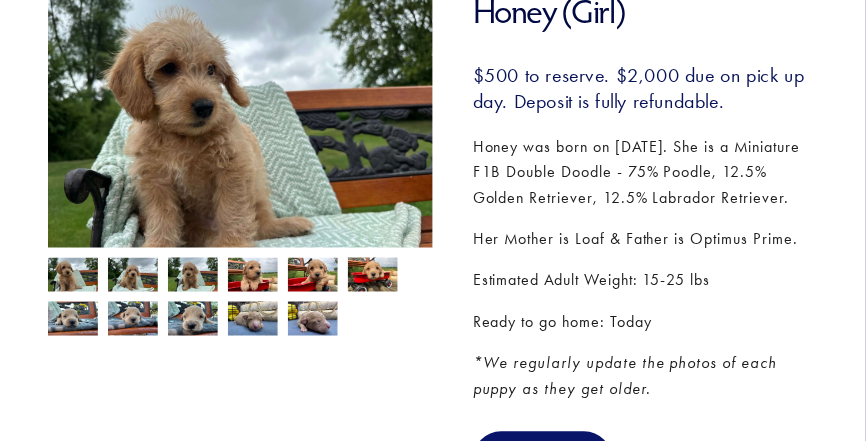 click at bounding box center [73, 277] 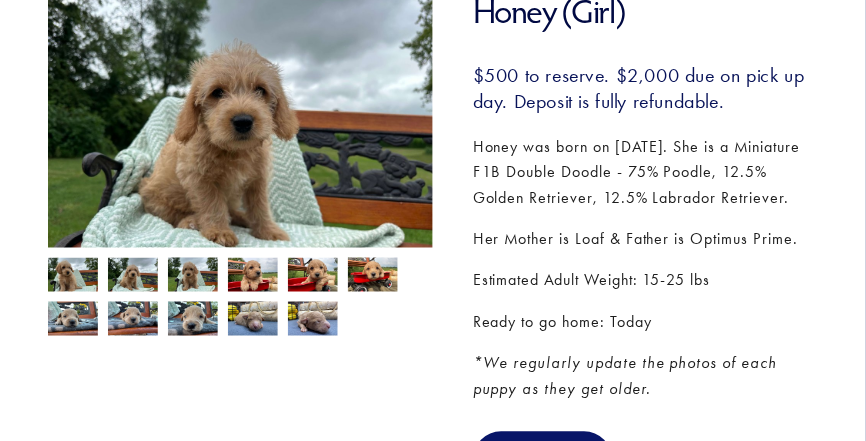 click at bounding box center [193, 275] 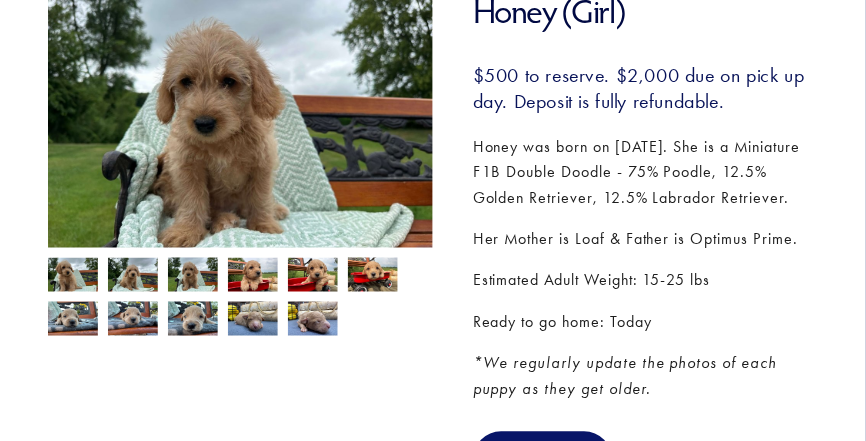 click at bounding box center (253, 277) 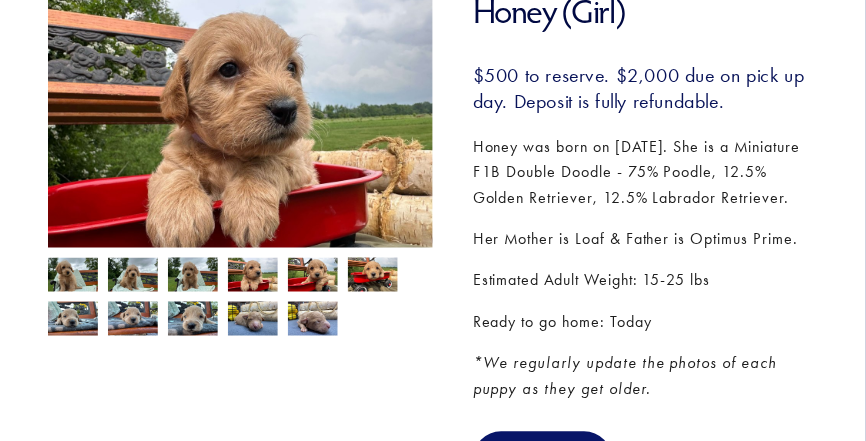 click at bounding box center (313, 277) 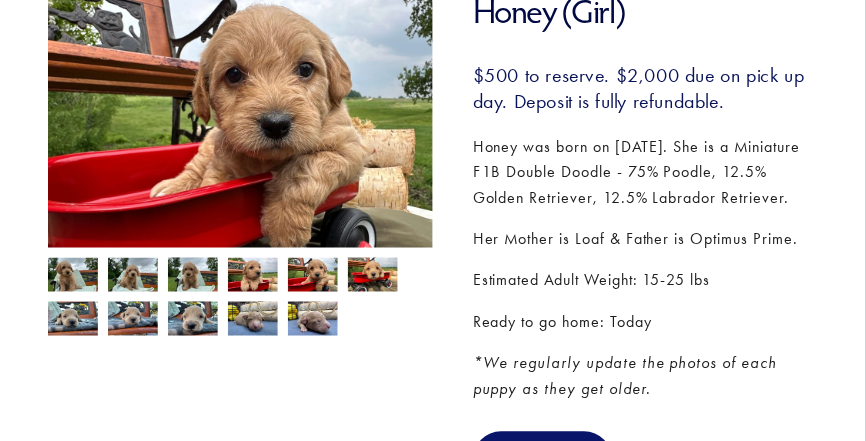 click at bounding box center [373, 275] 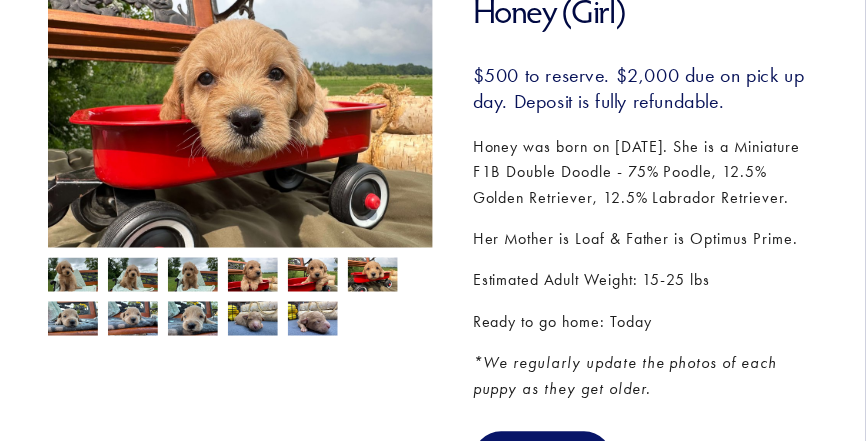 click at bounding box center (73, 319) 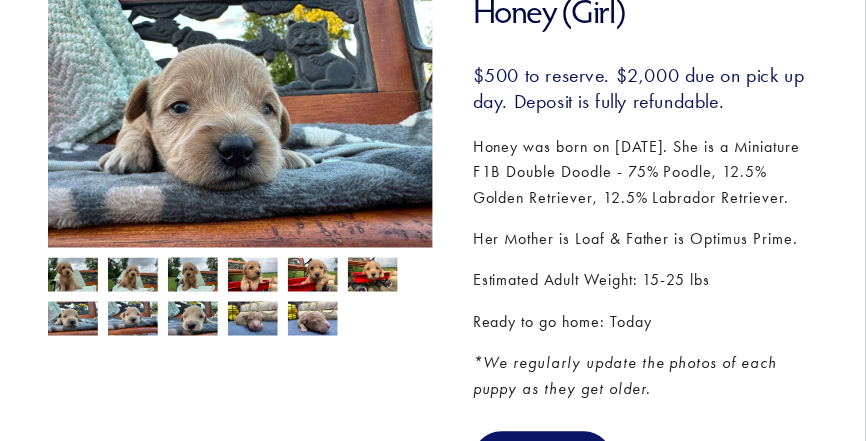 click at bounding box center [133, 319] 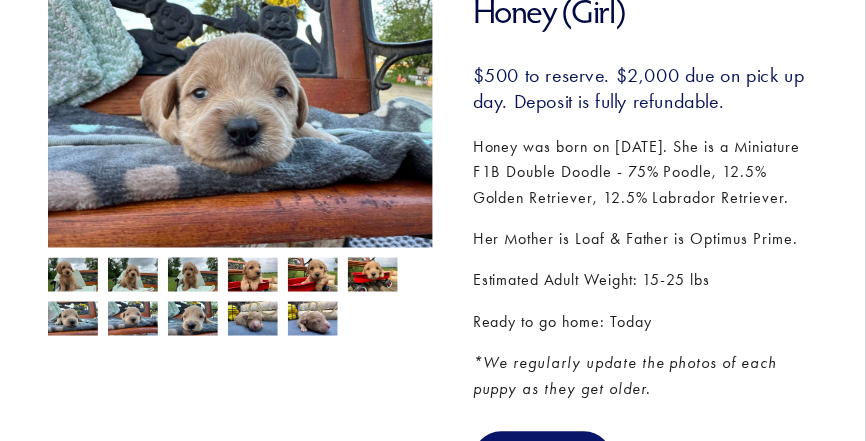 click at bounding box center [193, 319] 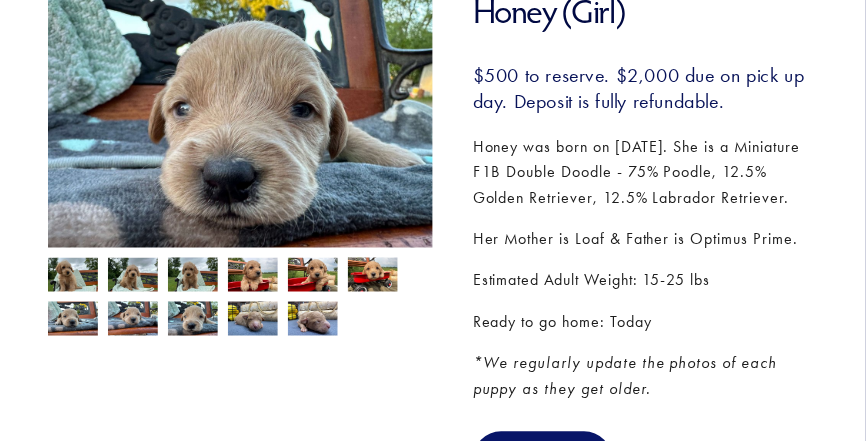 click at bounding box center (235, 292) 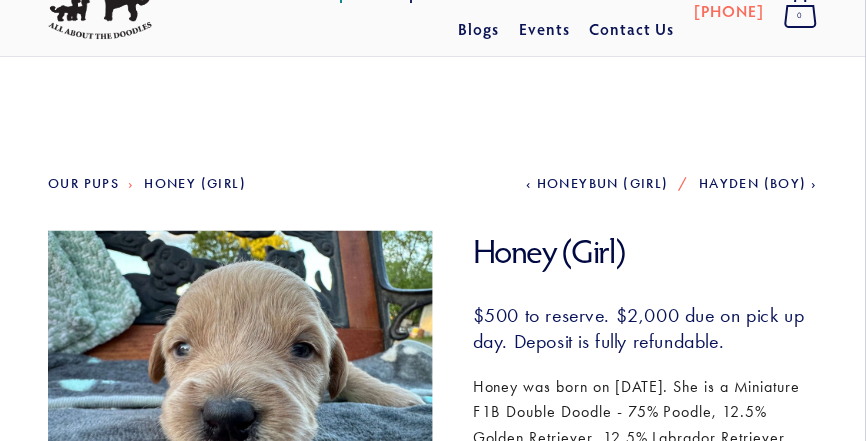 scroll, scrollTop: 0, scrollLeft: 0, axis: both 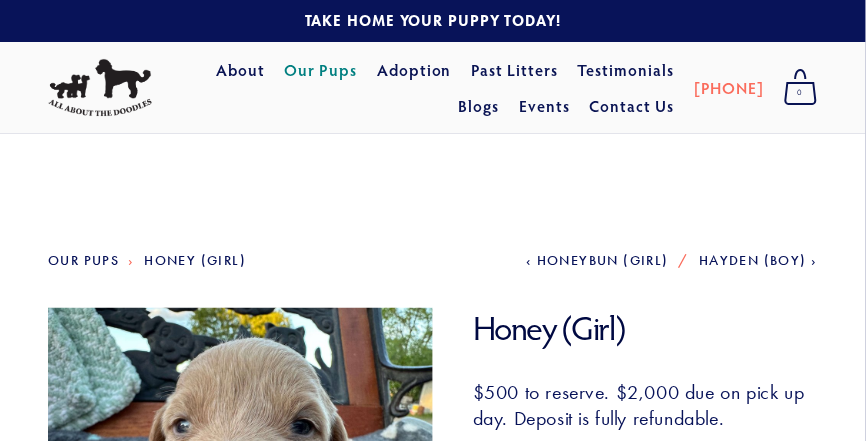 click on "Honeybun (Girl)" at bounding box center [603, 260] 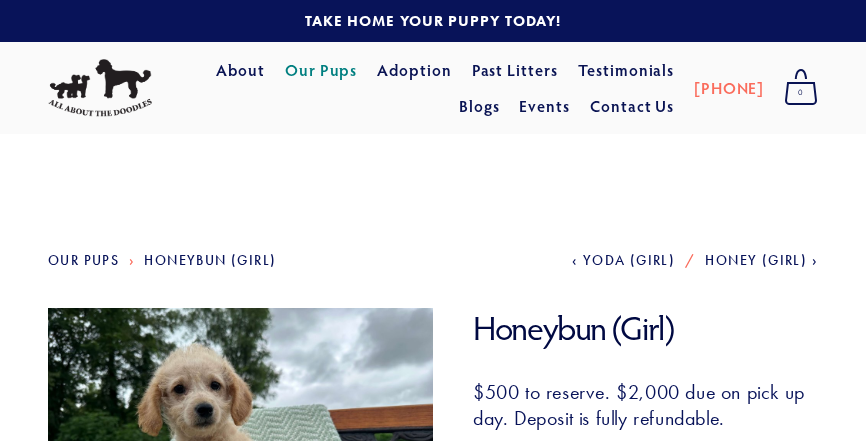 scroll, scrollTop: 0, scrollLeft: 0, axis: both 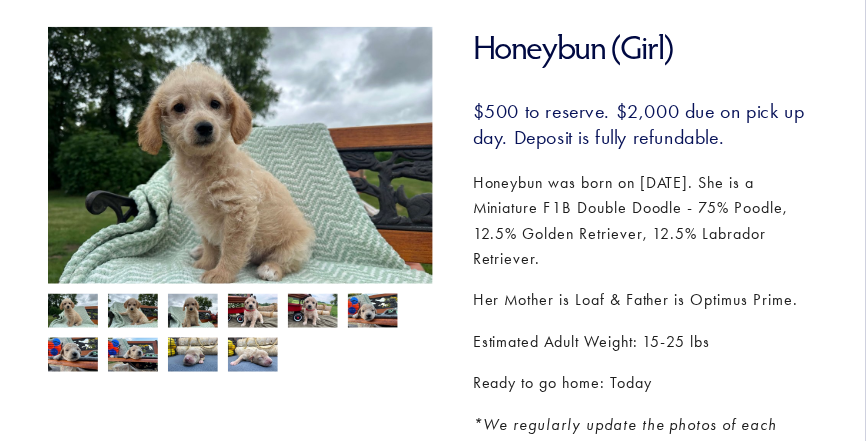 click at bounding box center [133, 313] 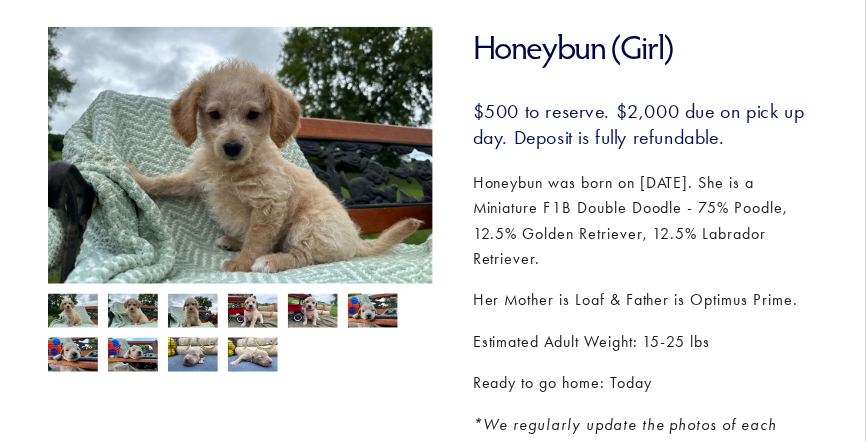 click at bounding box center [193, 313] 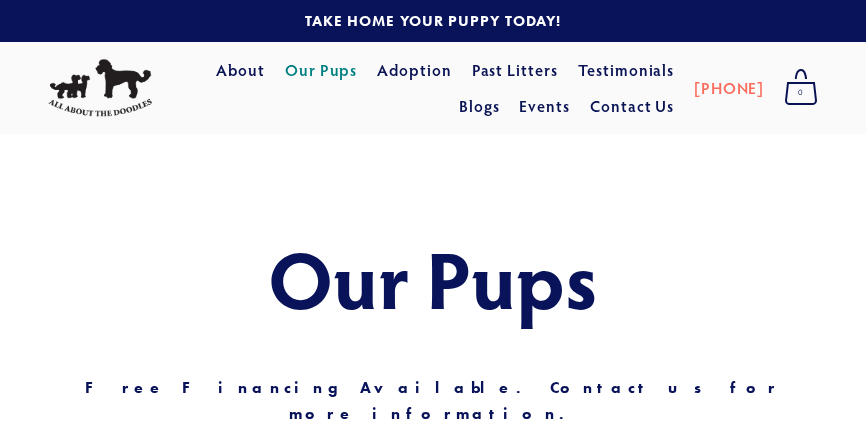 scroll, scrollTop: 1501, scrollLeft: 0, axis: vertical 